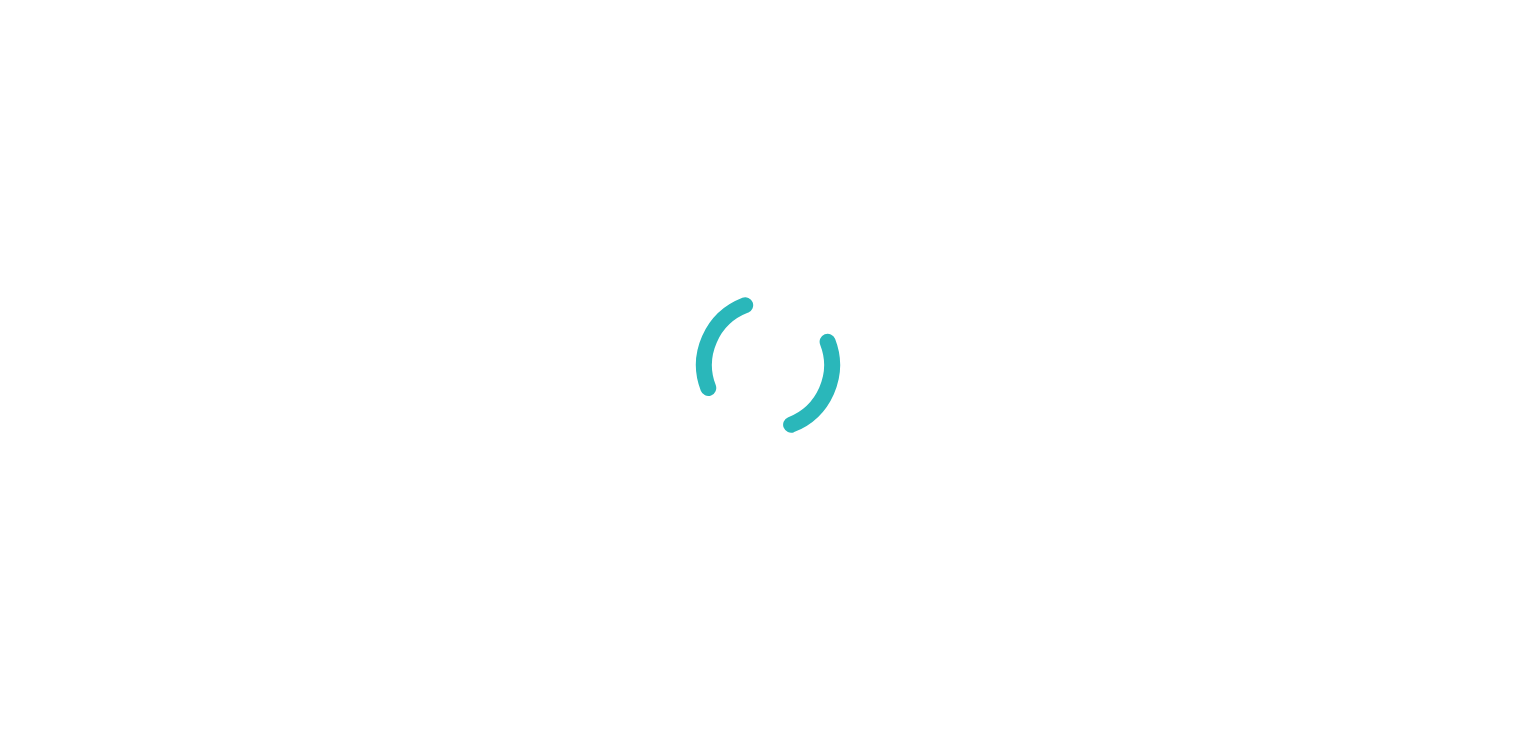 scroll, scrollTop: 0, scrollLeft: 0, axis: both 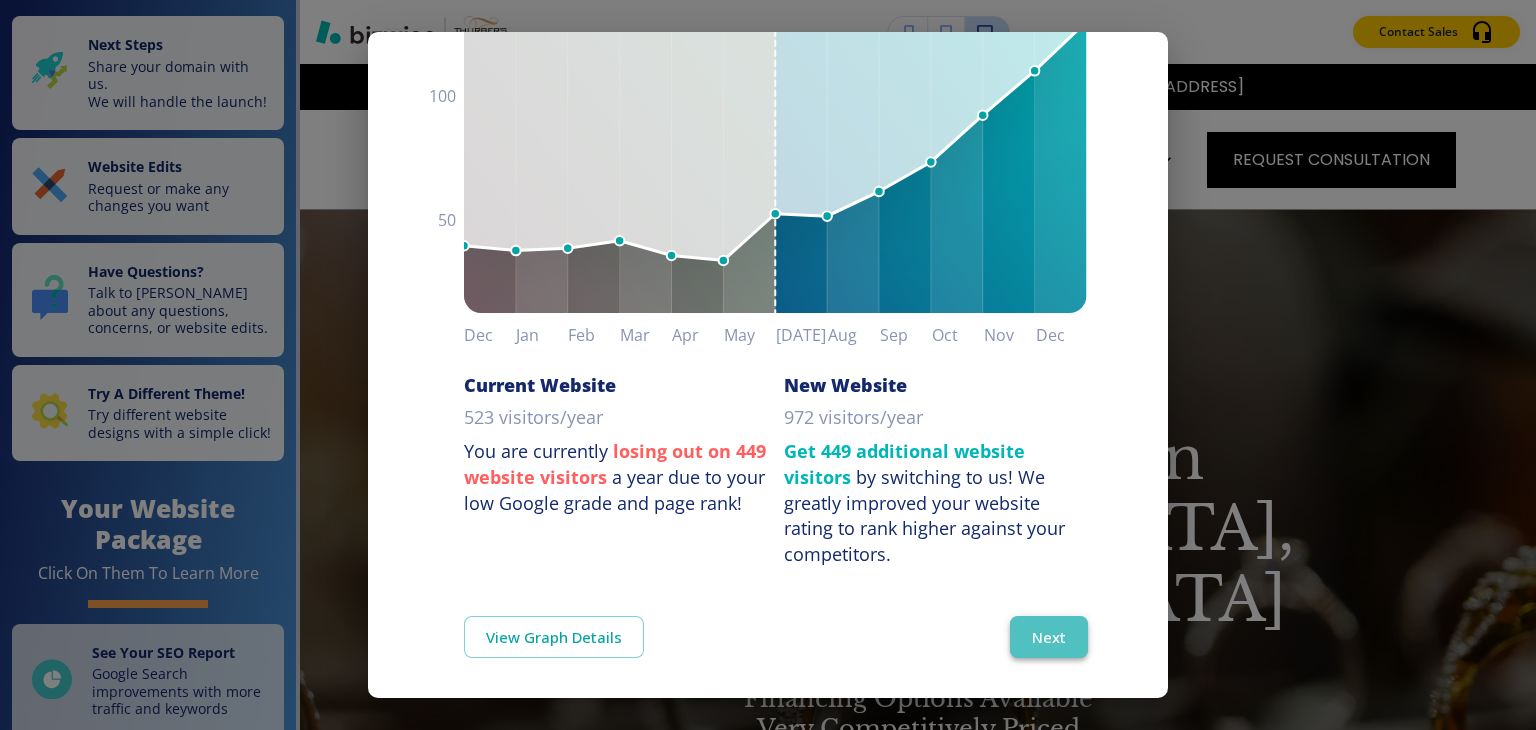 click on "Next" at bounding box center [1049, 637] 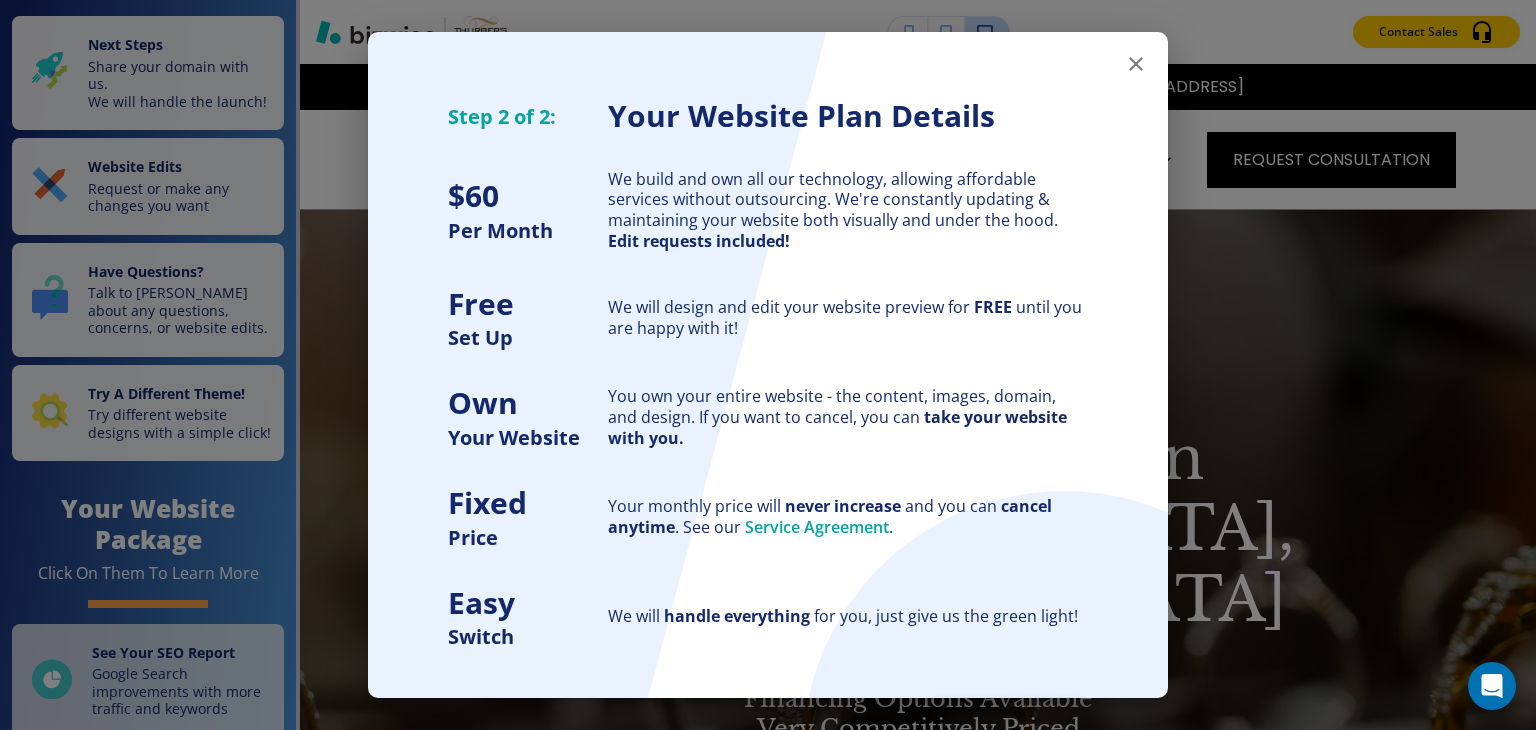 click 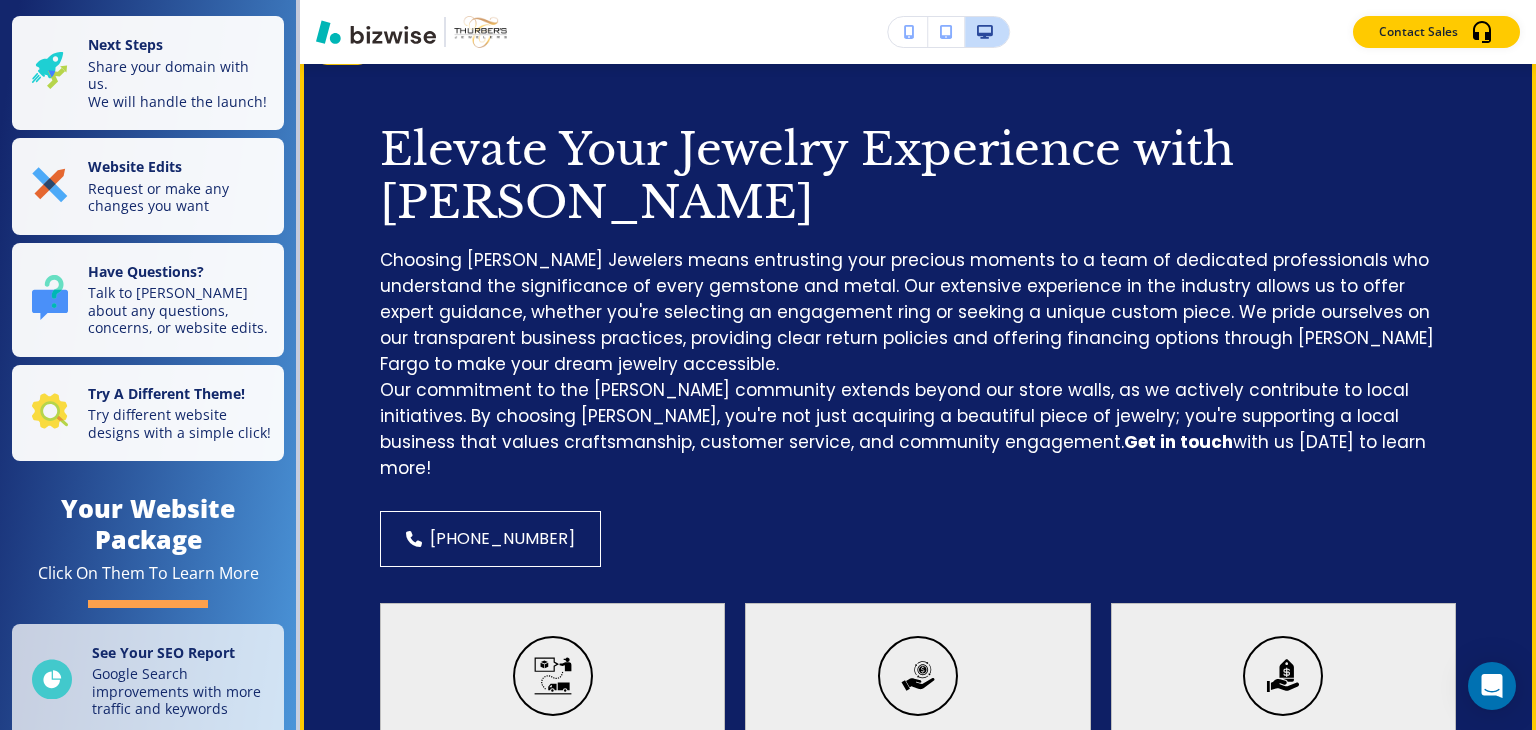 scroll, scrollTop: 1900, scrollLeft: 0, axis: vertical 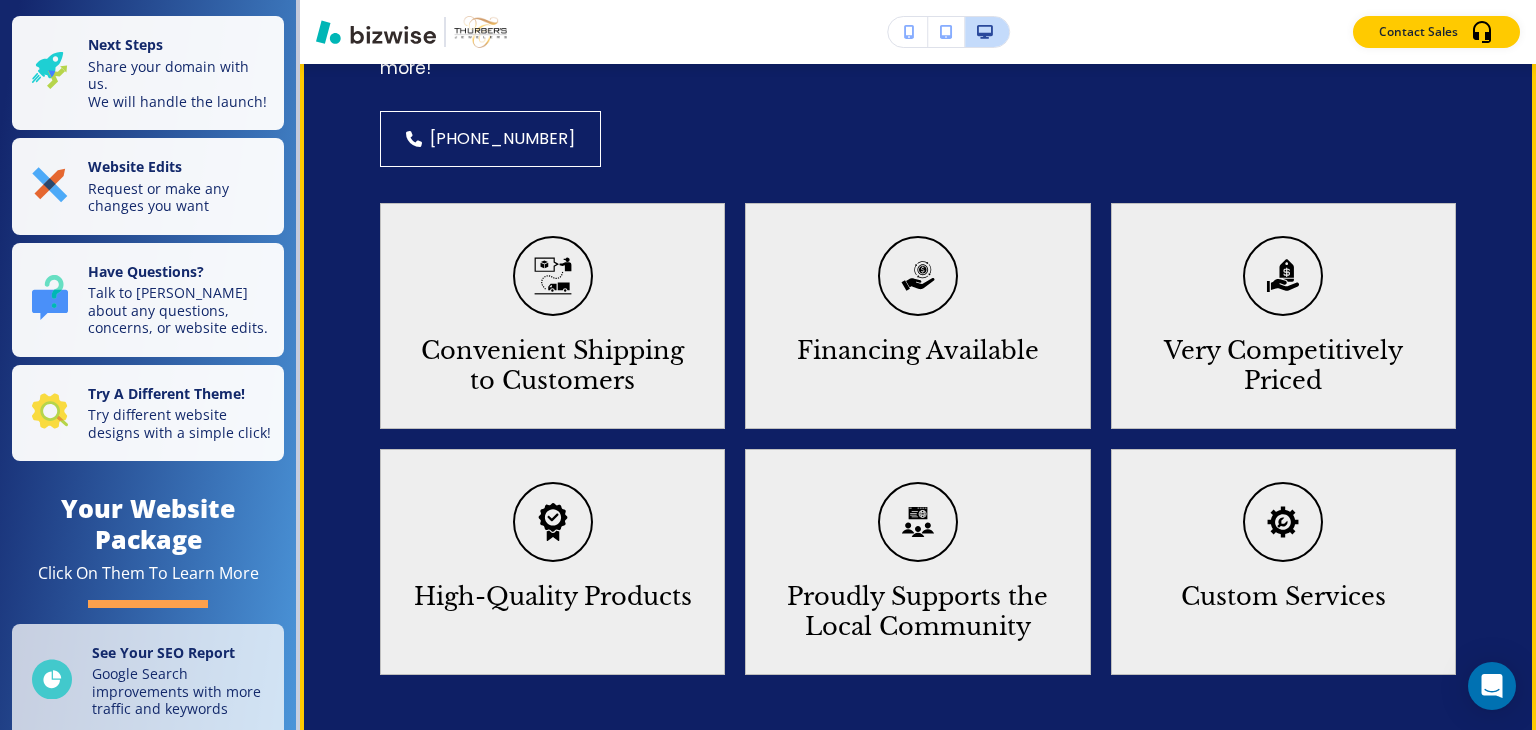 click on "Convenient Shipping to Customers" at bounding box center (552, 366) 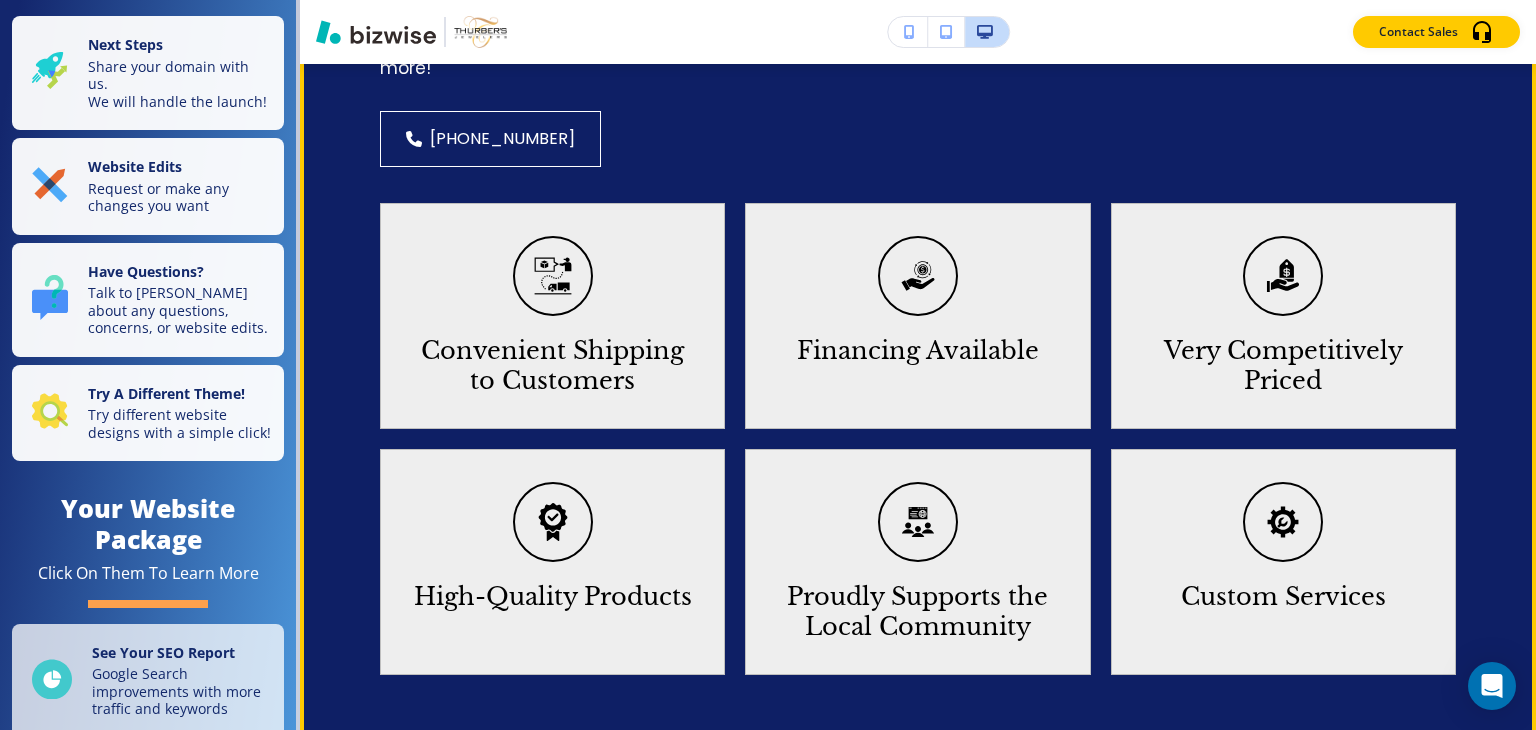 click on "Financing Available" at bounding box center (917, 316) 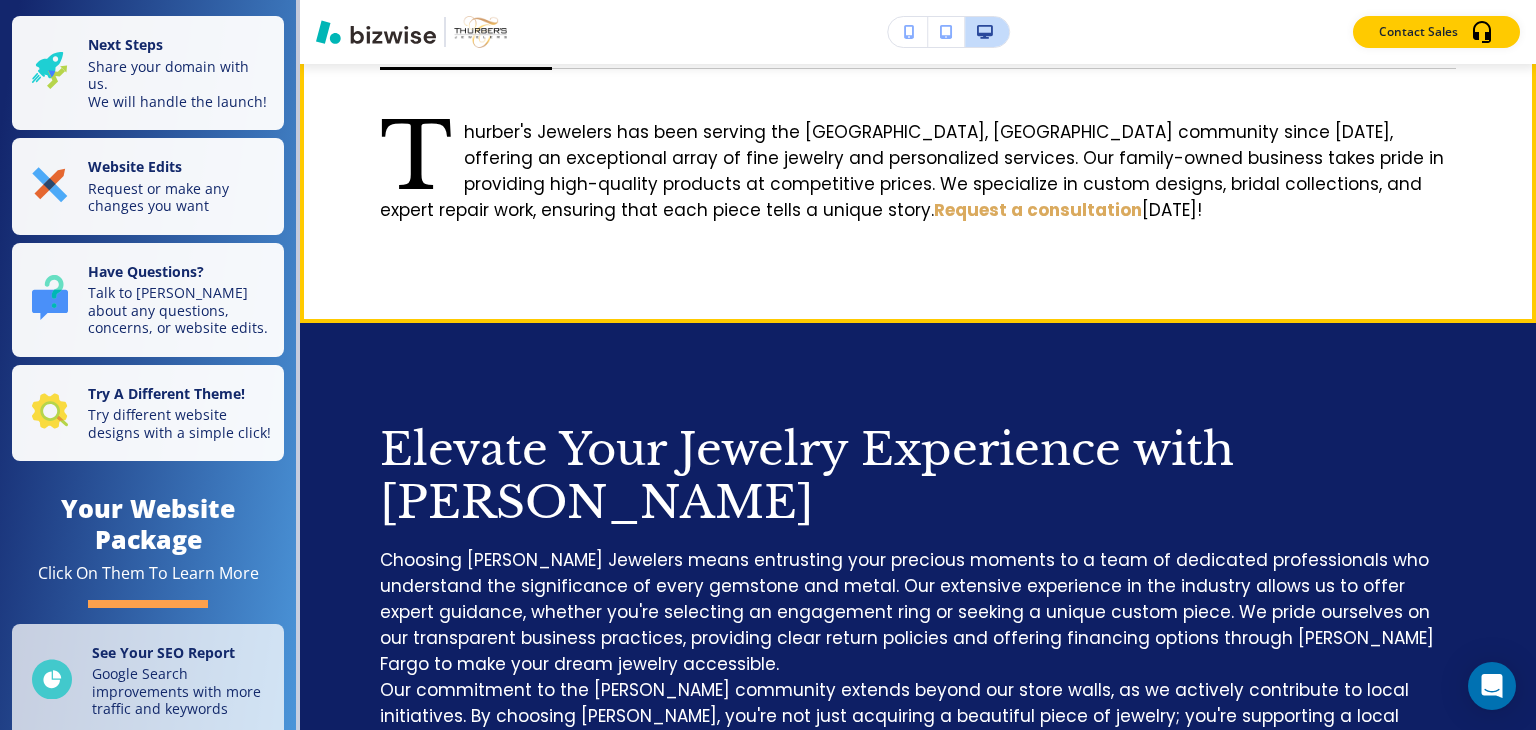 scroll, scrollTop: 300, scrollLeft: 0, axis: vertical 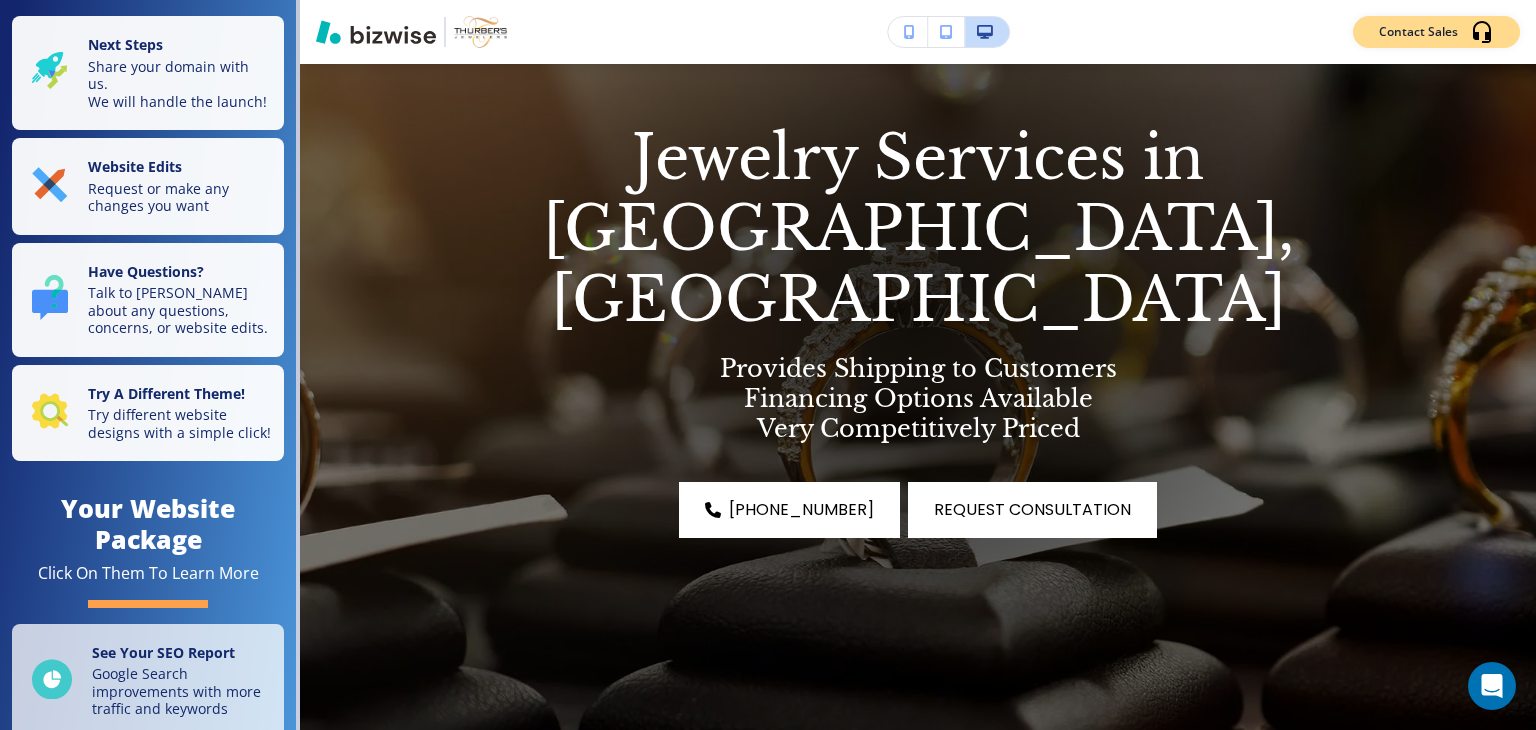 click on "Contact Sales" at bounding box center (1436, 32) 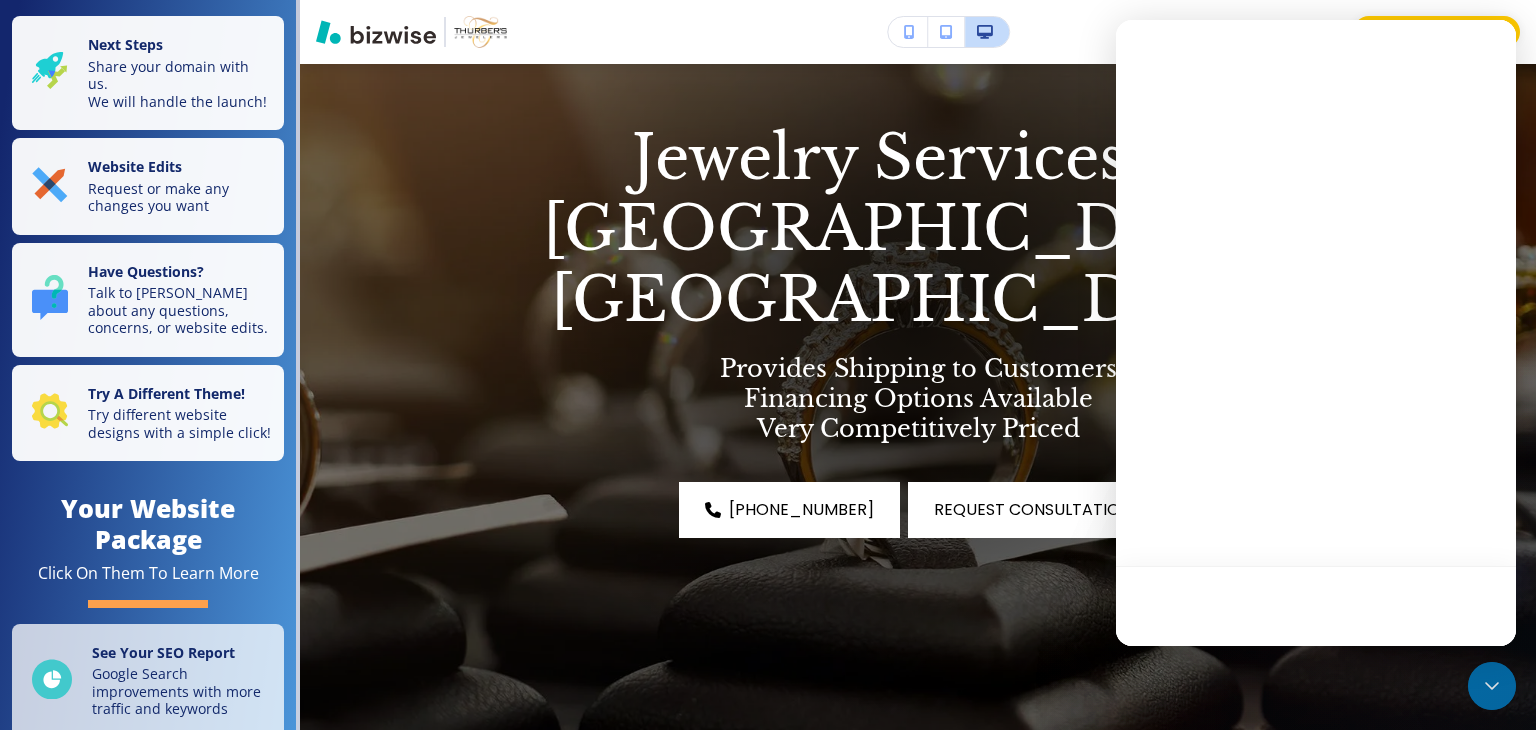 scroll, scrollTop: 0, scrollLeft: 0, axis: both 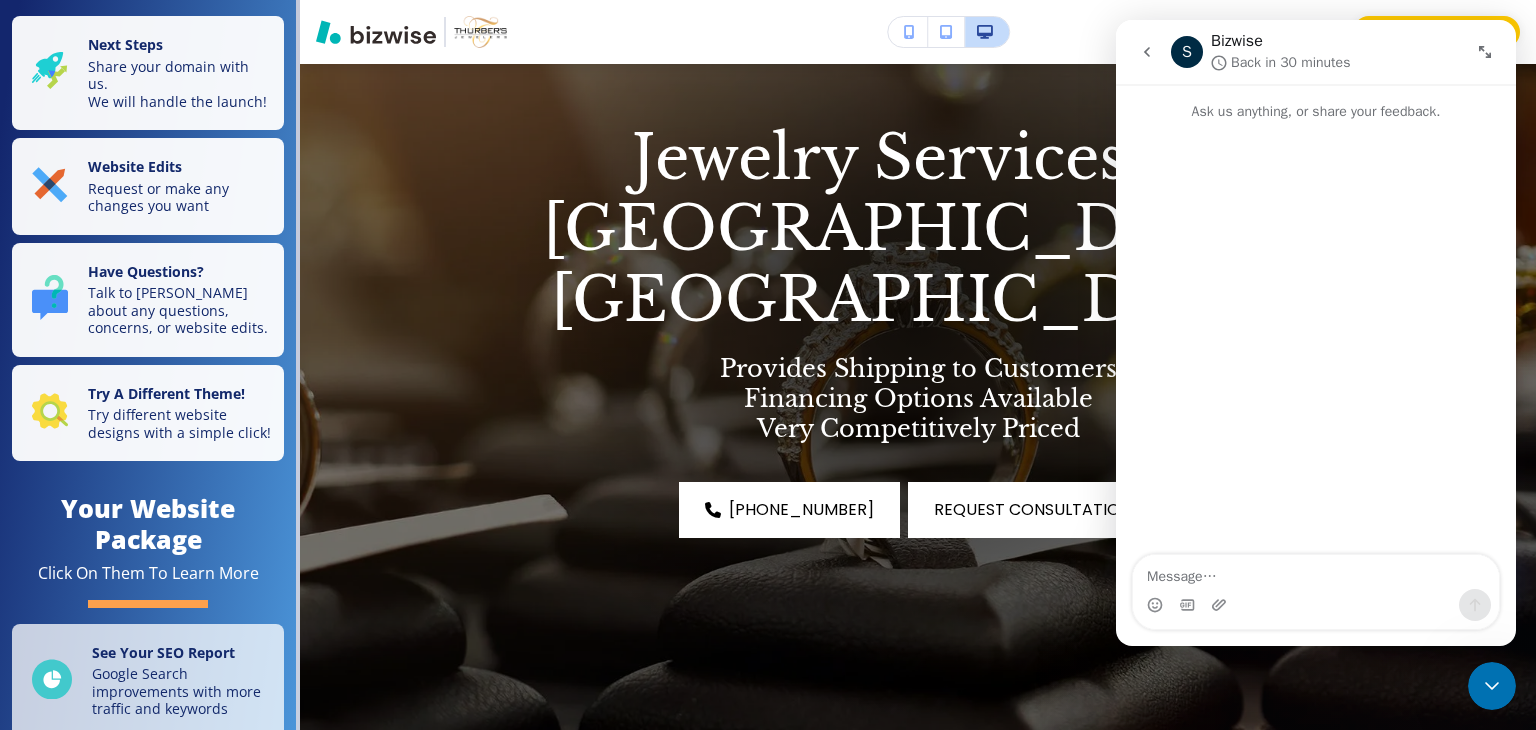 click 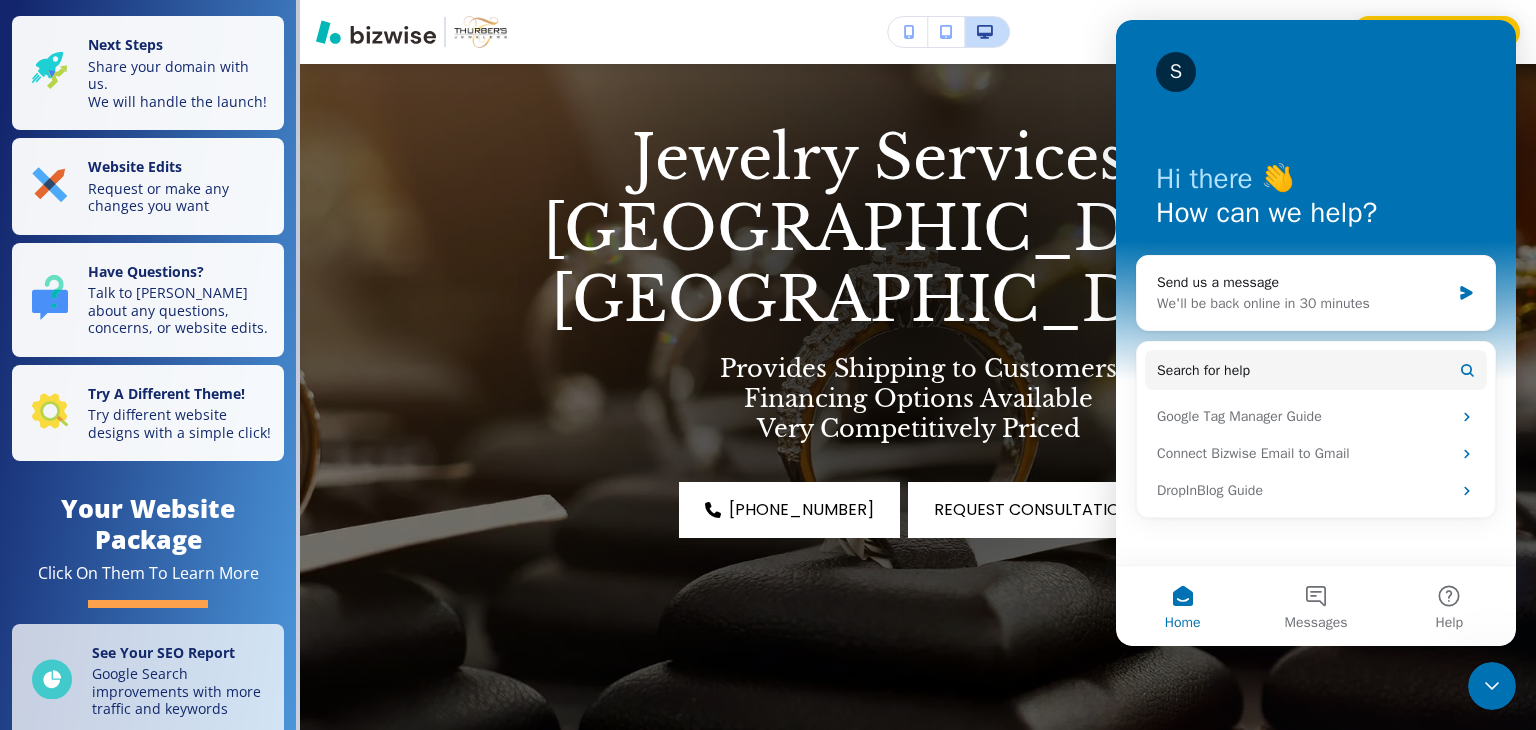 click on "Contact Sales" at bounding box center [918, 32] 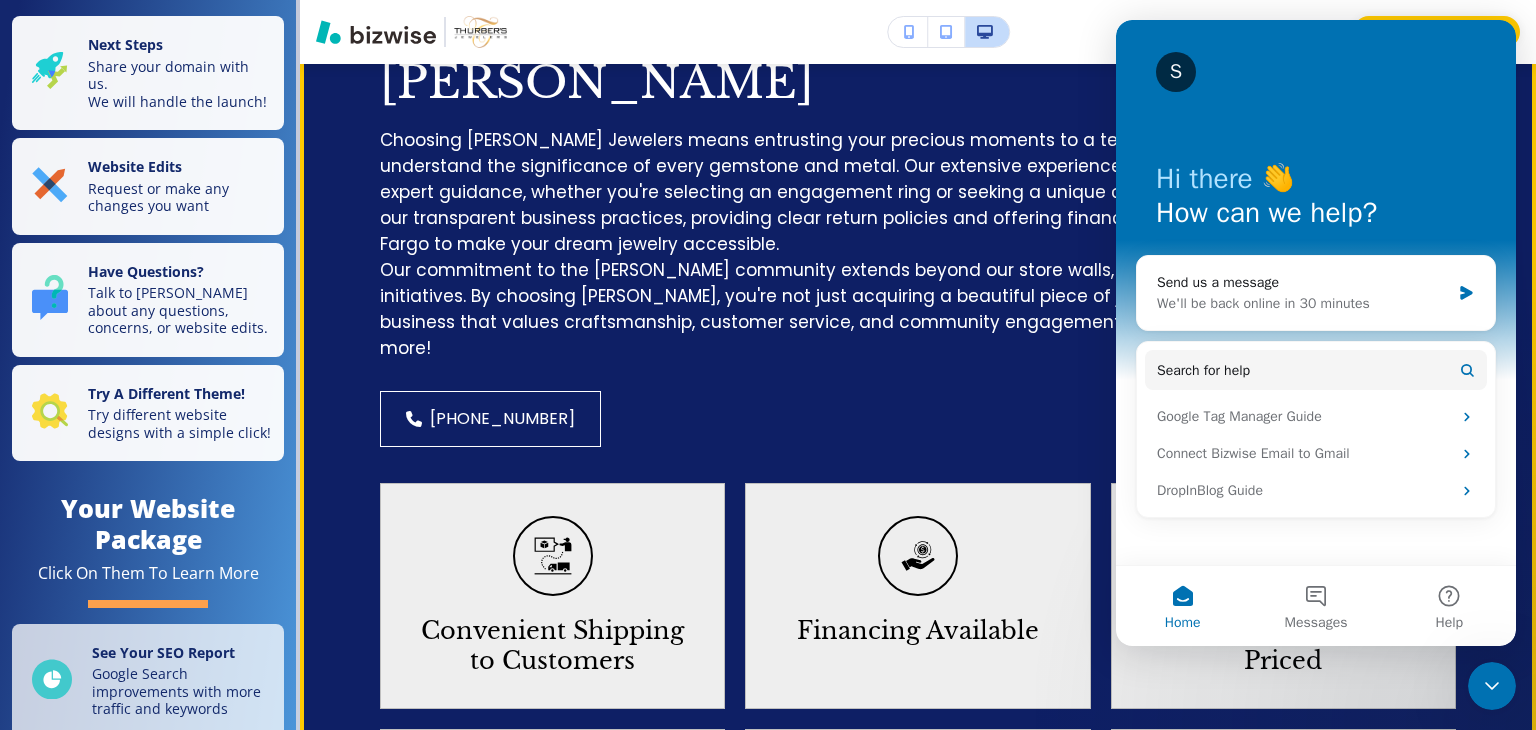 scroll, scrollTop: 1700, scrollLeft: 0, axis: vertical 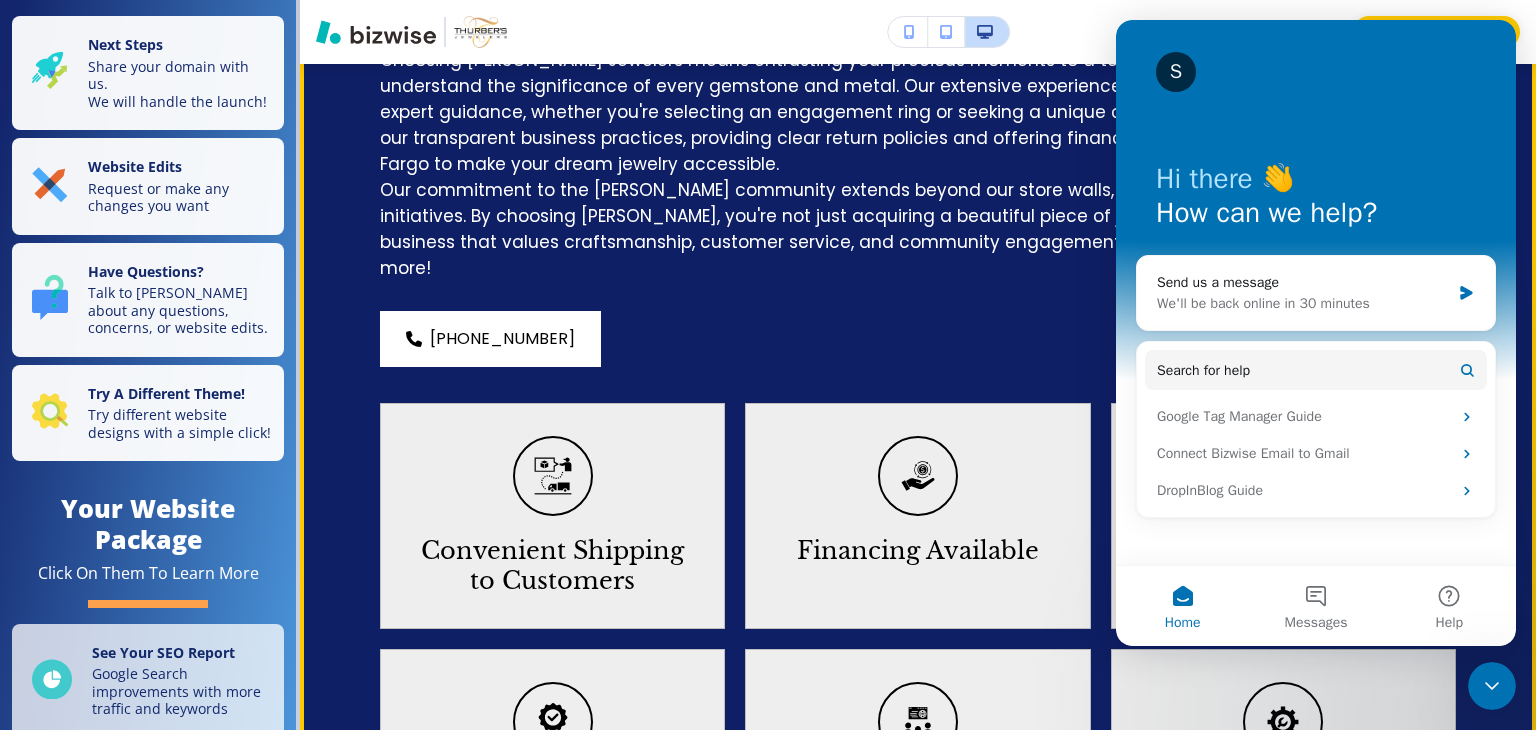 click on "(330) 969-4419" at bounding box center [502, 339] 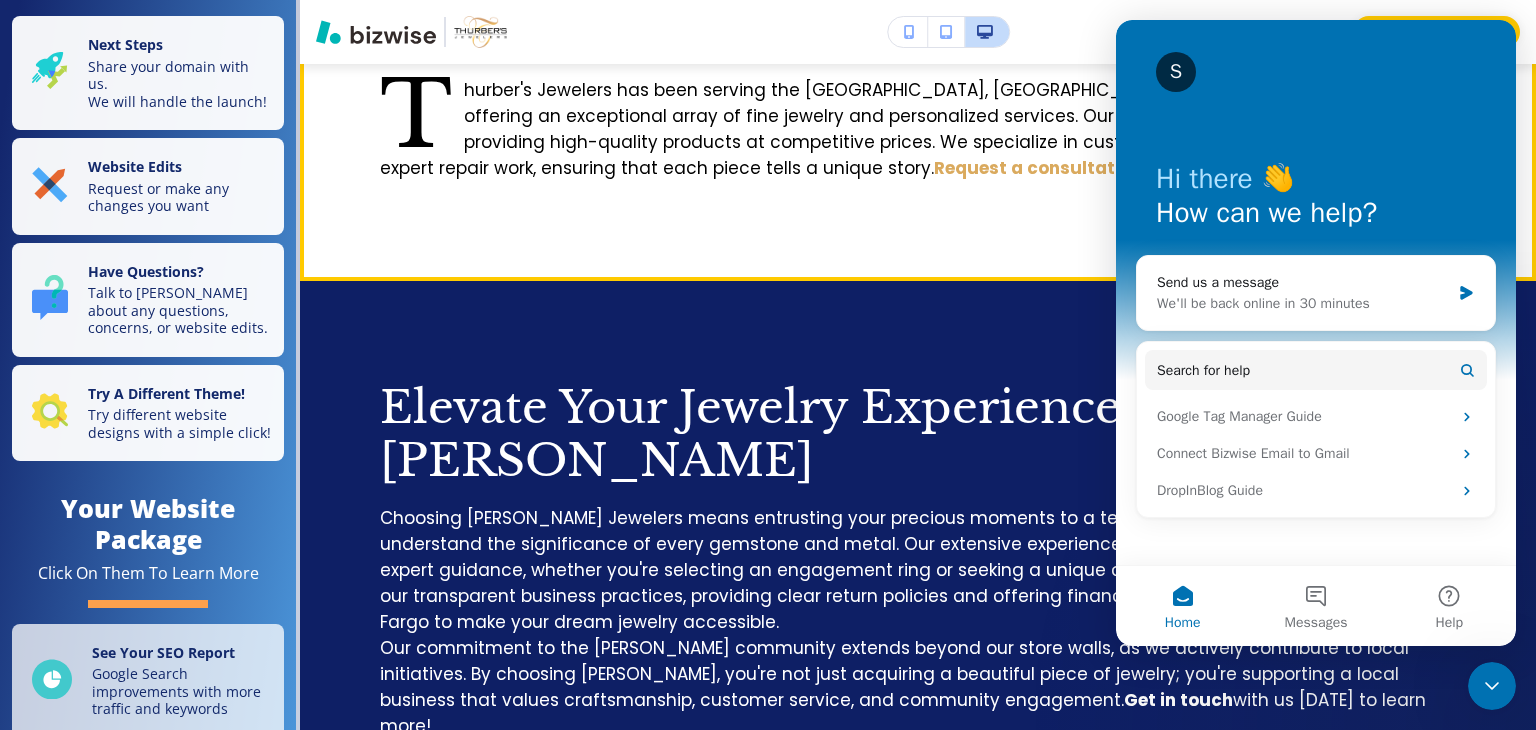 scroll, scrollTop: 800, scrollLeft: 0, axis: vertical 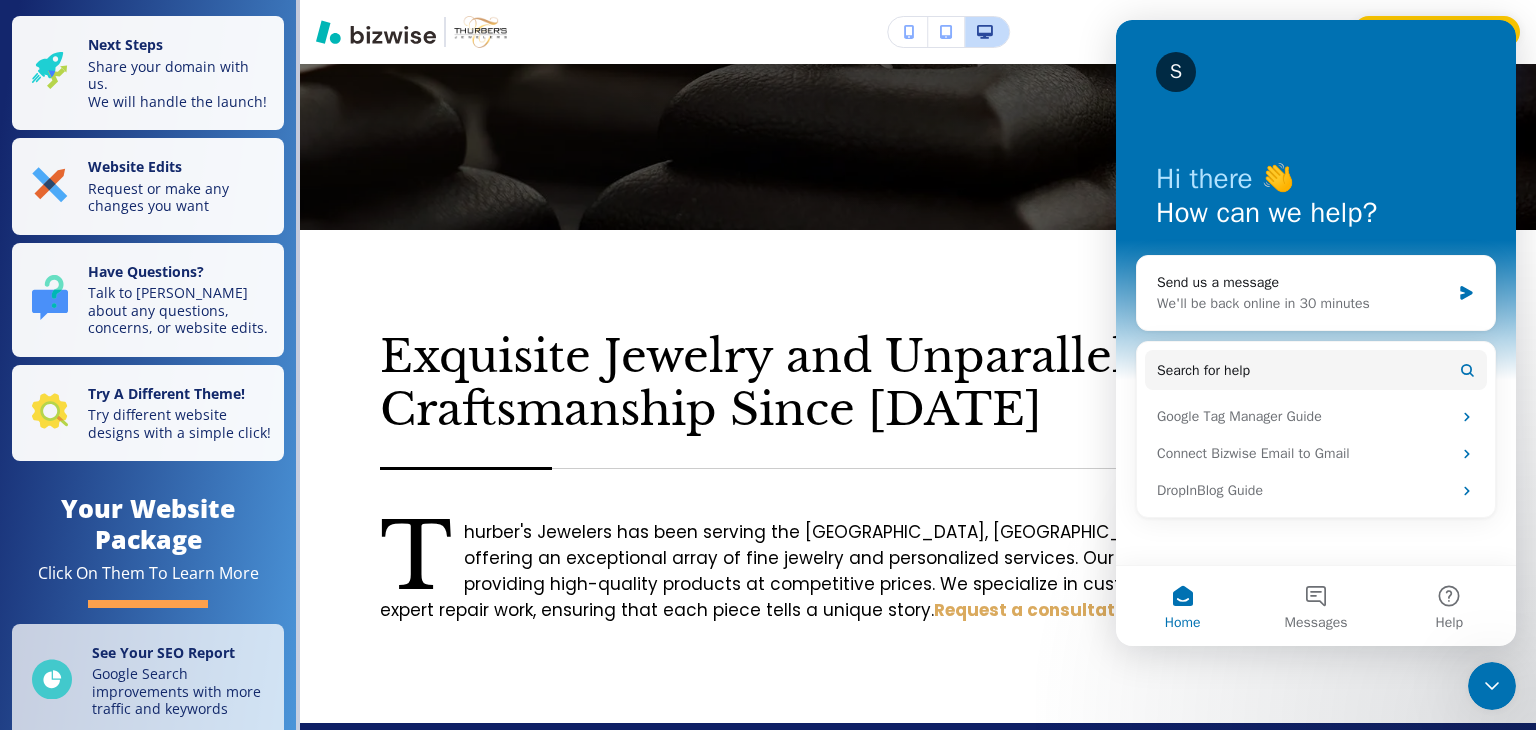 click at bounding box center (480, 32) 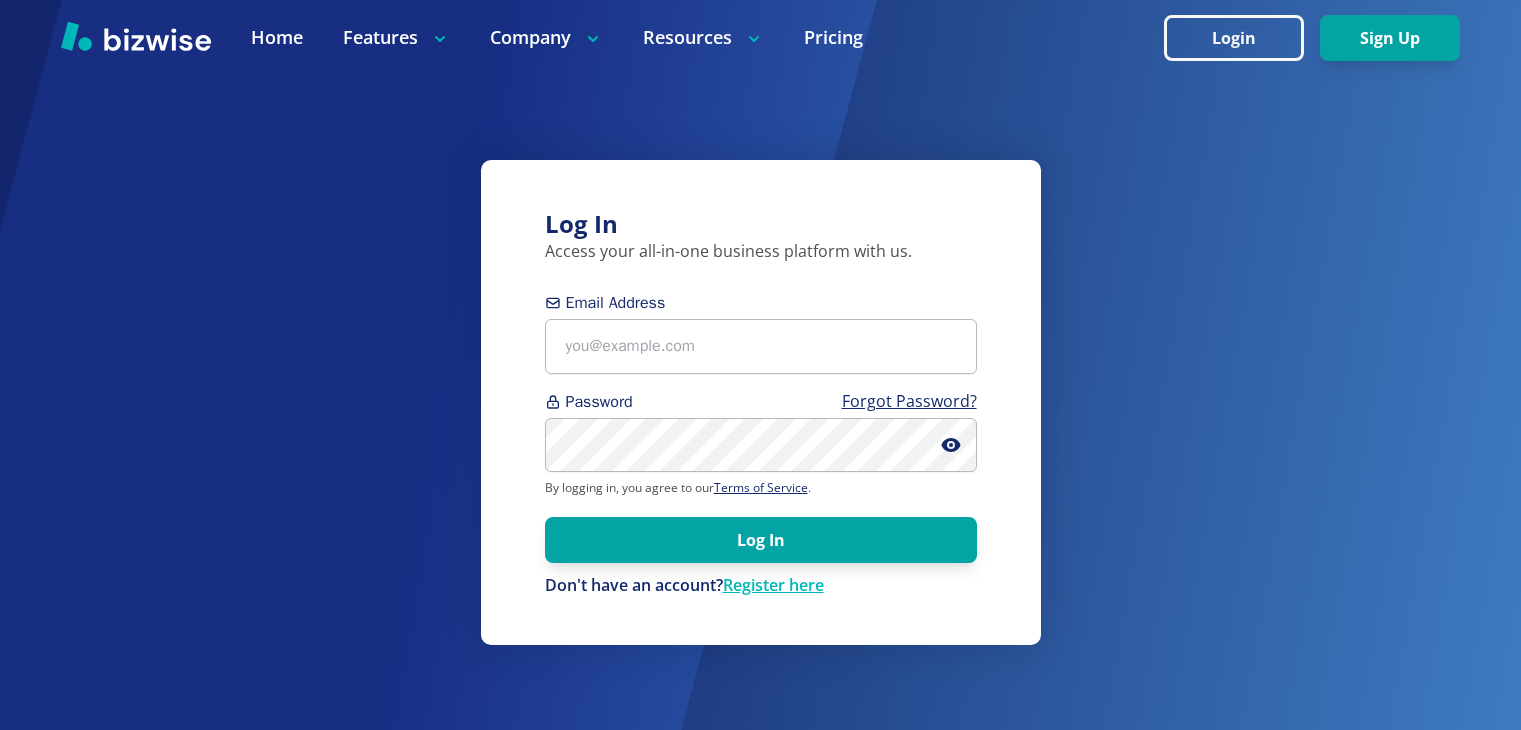 scroll, scrollTop: 0, scrollLeft: 0, axis: both 